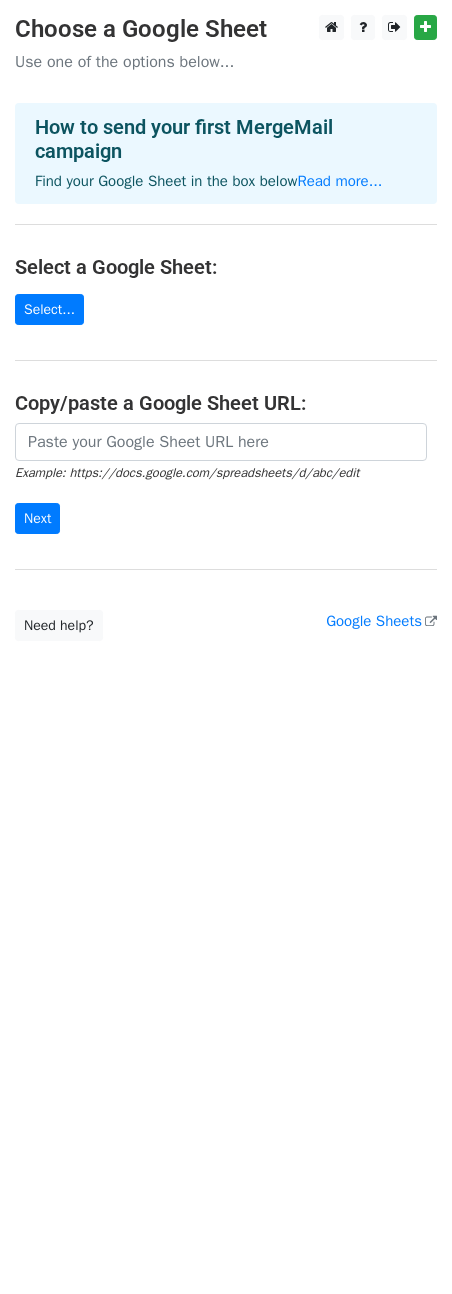 scroll, scrollTop: 0, scrollLeft: 0, axis: both 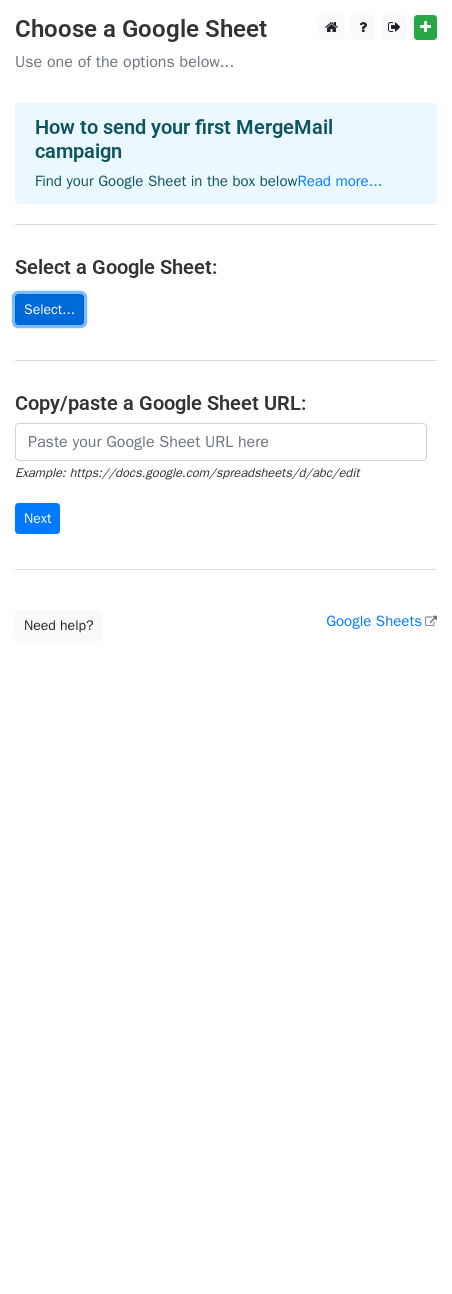 click on "Select..." at bounding box center [49, 309] 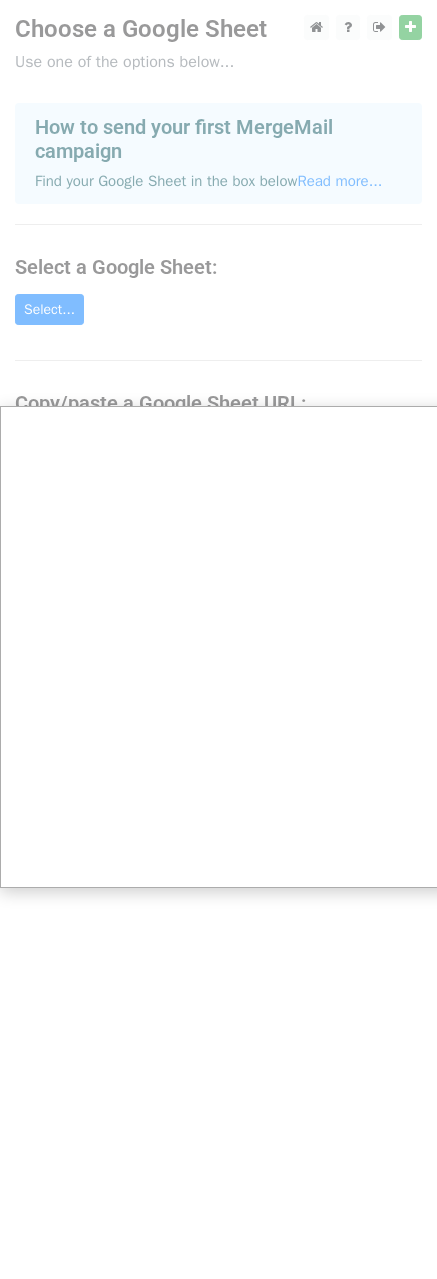 click at bounding box center [226, 647] 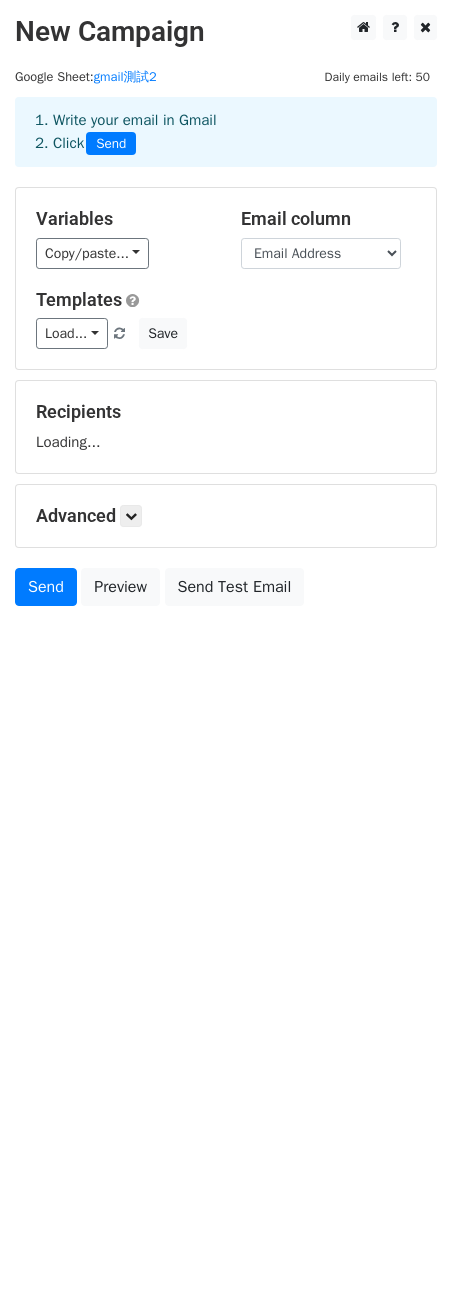 scroll, scrollTop: 0, scrollLeft: 0, axis: both 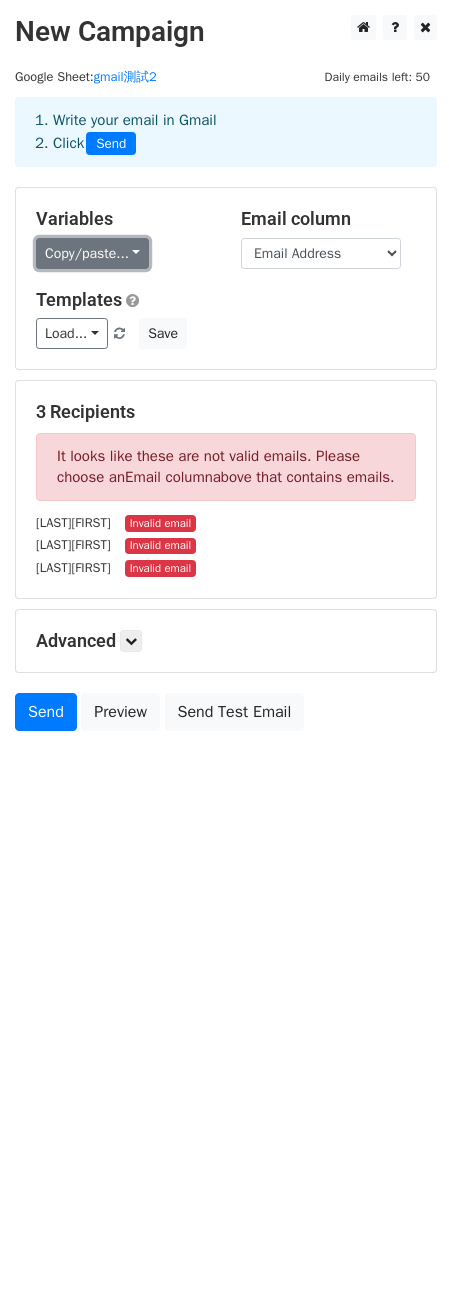 click on "Copy/paste..." at bounding box center [92, 253] 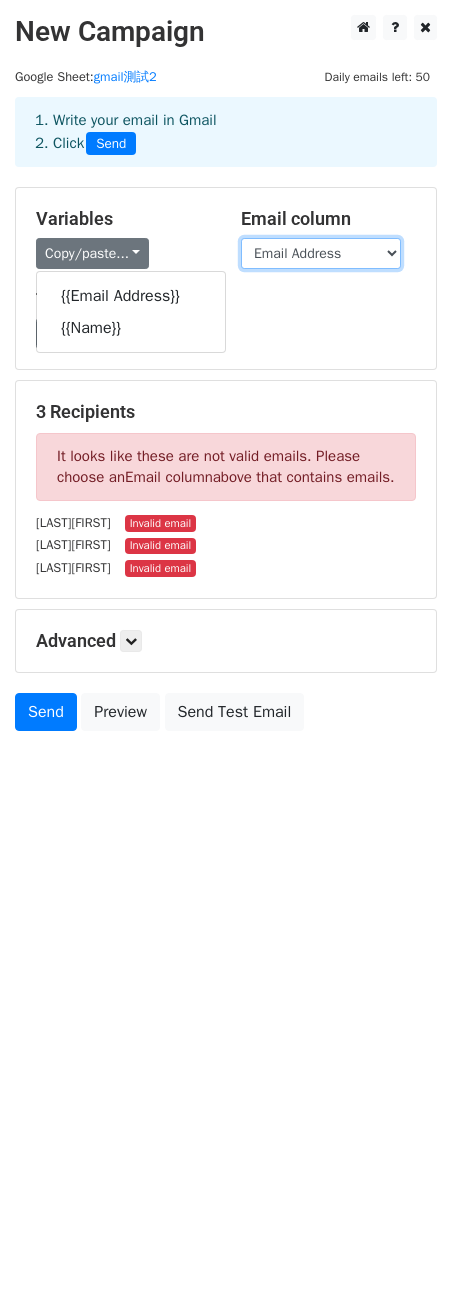 click on "Email Address
Name" at bounding box center [321, 253] 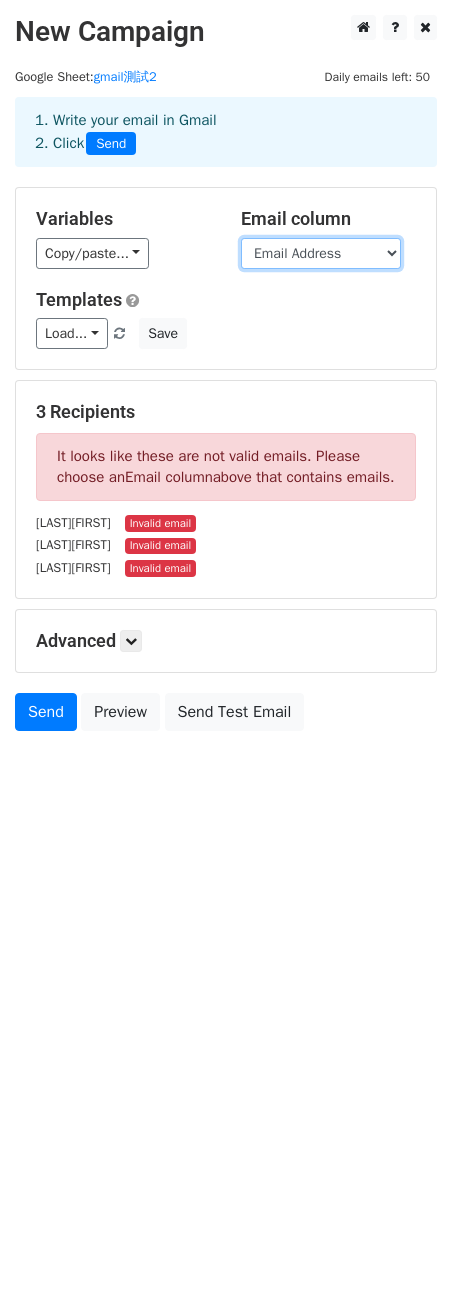 click on "Email Address
Name" at bounding box center [321, 253] 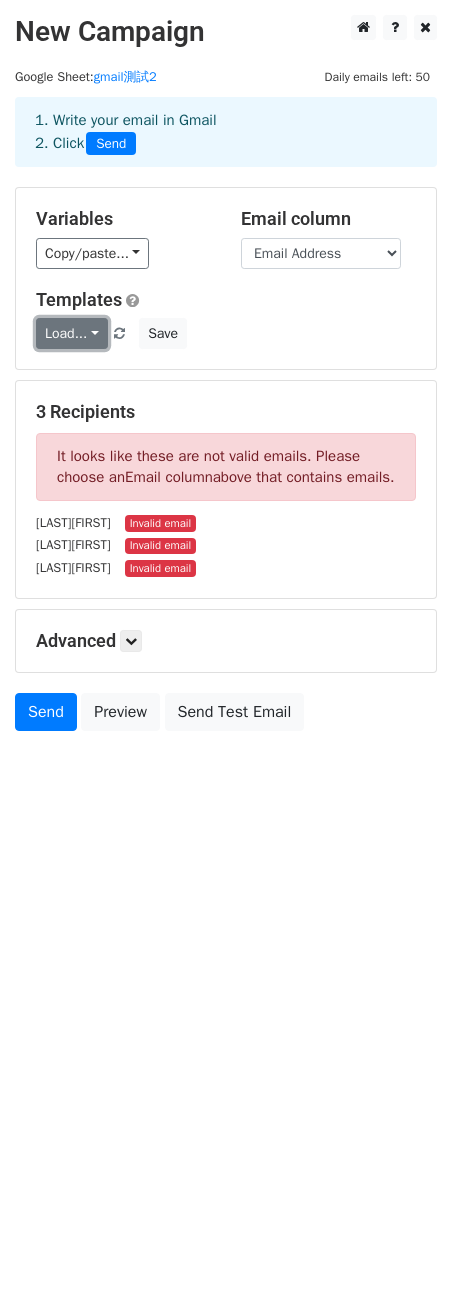 click on "Load..." at bounding box center (72, 333) 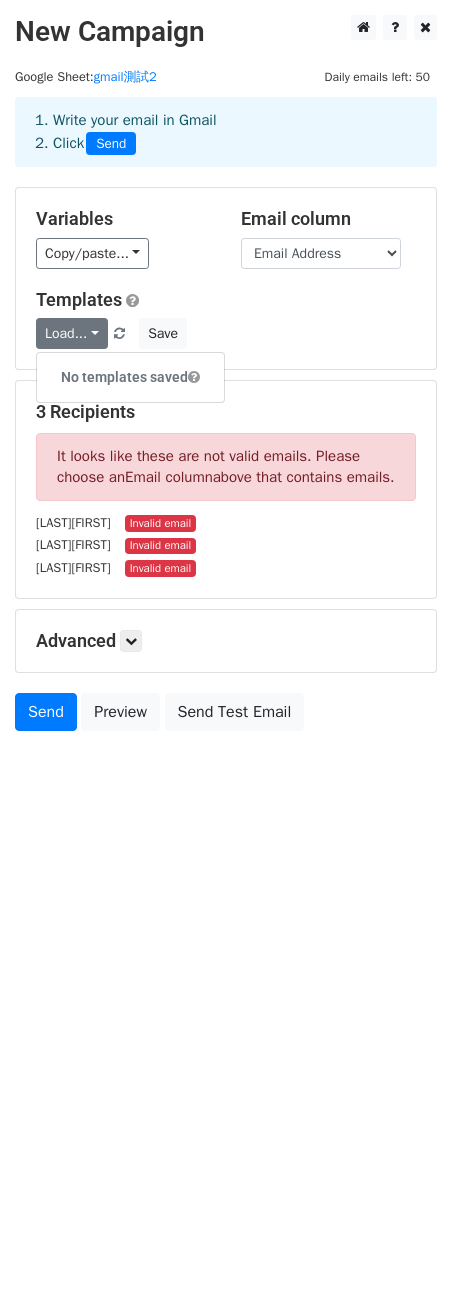click on "Templates
Load...
No templates saved
Save" at bounding box center (226, 319) 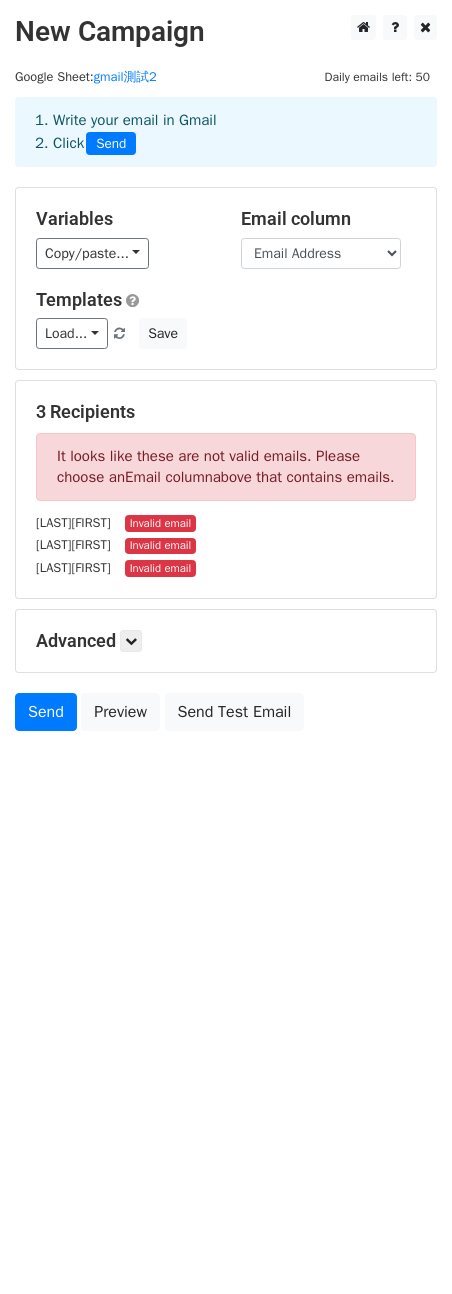 click on "It looks like these are not valid emails. Please choose an  Email column  above that contains emails." at bounding box center (226, 467) 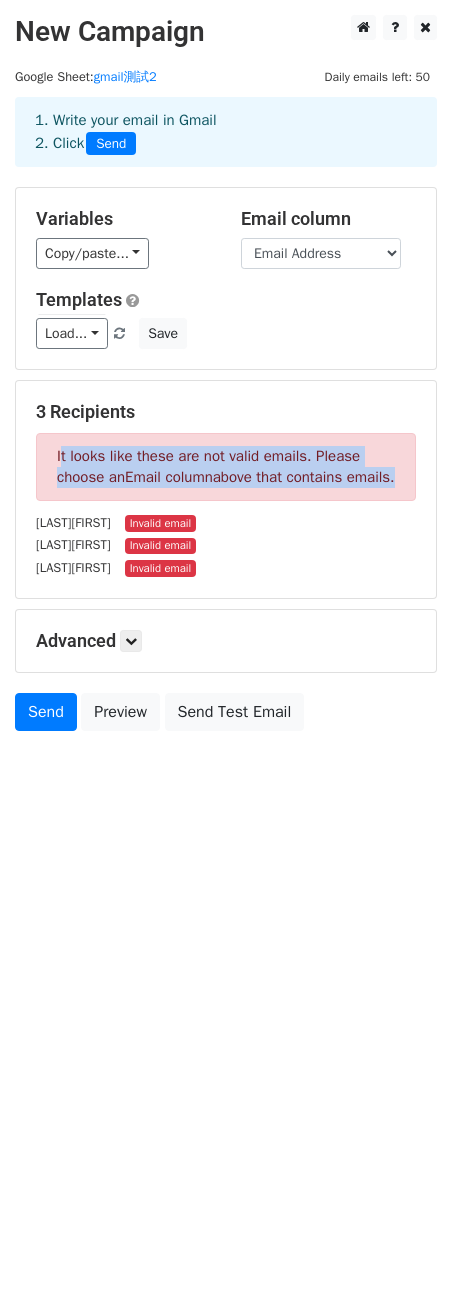 click on "It looks like these are not valid emails. Please choose an  Email column  above that contains emails." at bounding box center [226, 467] 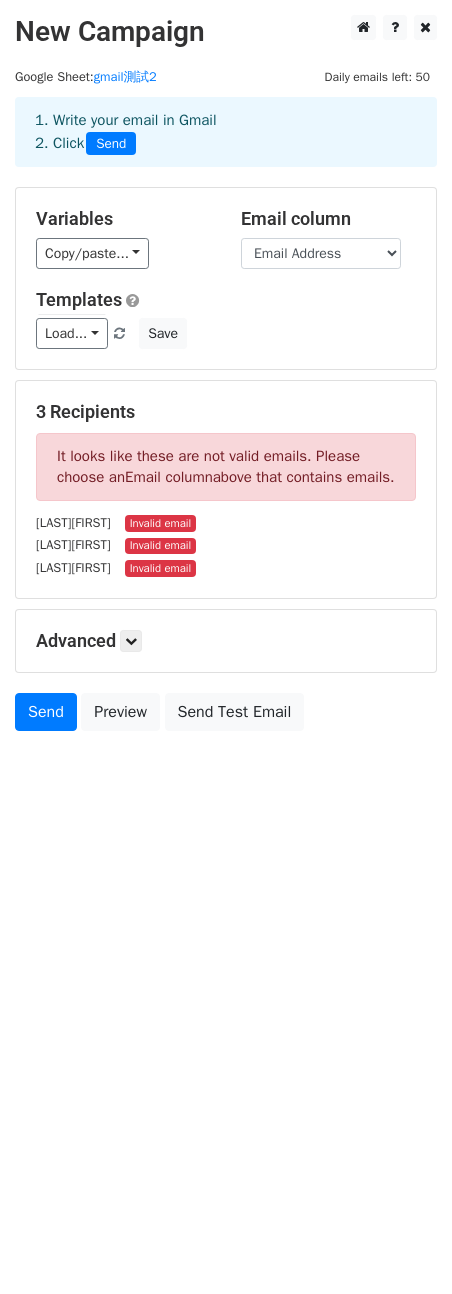 click on "Invalid email" at bounding box center [160, 546] 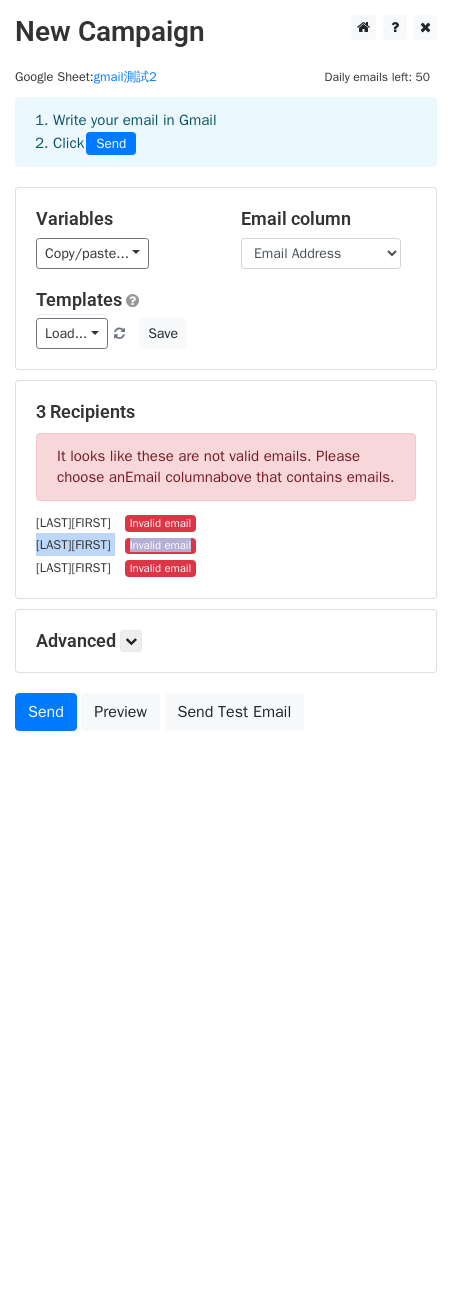 click on "Invalid email" at bounding box center (160, 546) 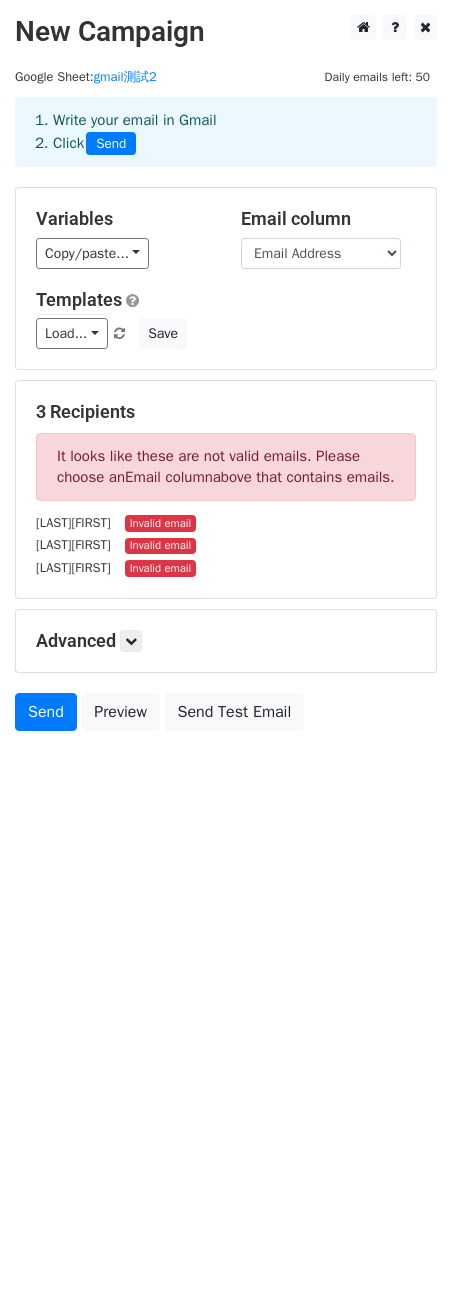 click on "New Campaign
Daily emails left: 50
Google Sheet:
gmail測試2
1. Write your email in Gmail
2. Click
Send
Variables
Copy/paste...
{{Email Address}}
{{Name}}
Email column
Email Address
Name
Templates
Load...
No templates saved
Save
3 Recipients
It looks like these are not valid emails. Please choose an  Email column  above that contains emails.
[LAST][FIRST]
Invalid email
[LAST][FIRST]
Invalid email
[LAST][FIRST]
Invalid email
Advanced
Tracking
Track Opens
UTM Codes
Track Clicks
Filters
Only include spreadsheet rows that match the following filters:
Schedule
Send now
Unsubscribe
Add unsubscribe link" at bounding box center (226, 647) 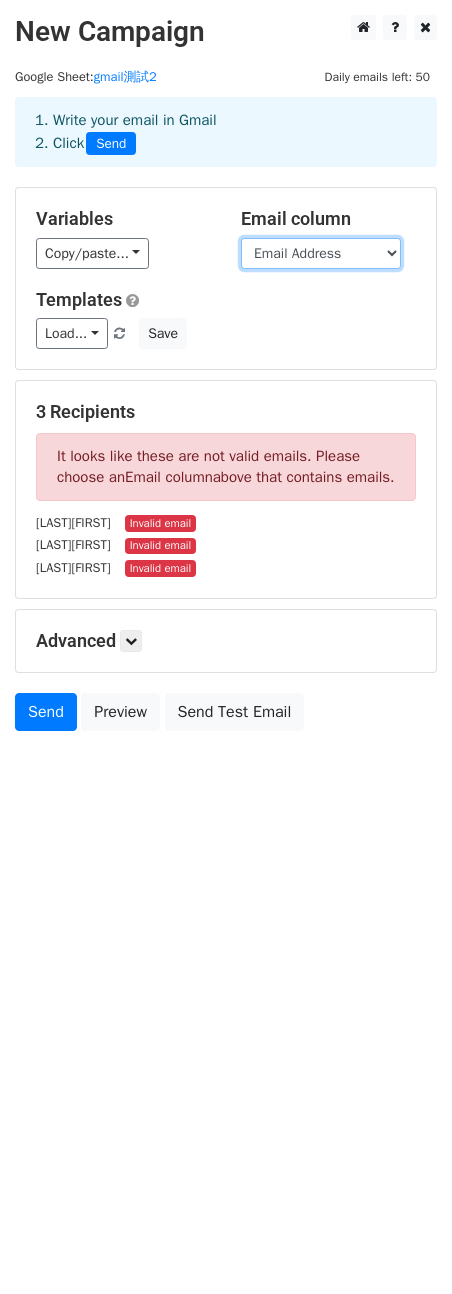 click on "Email Address
Name" at bounding box center (321, 253) 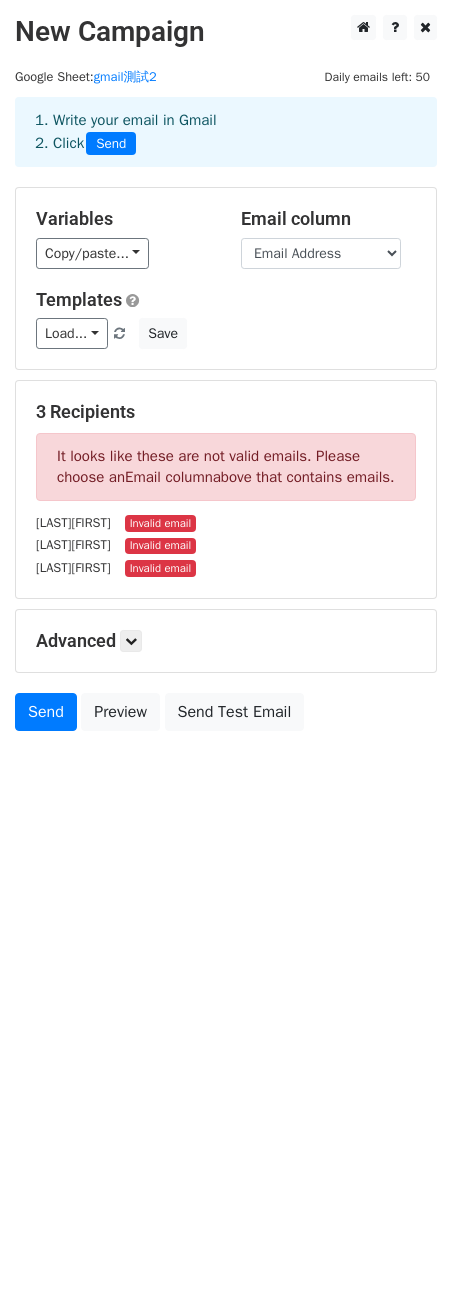 click on "Variables
Copy/paste...
{{Email Address}}
{{Name}}
Email column
Email Address
Name
Templates
Load...
No templates saved
Save" at bounding box center [226, 278] 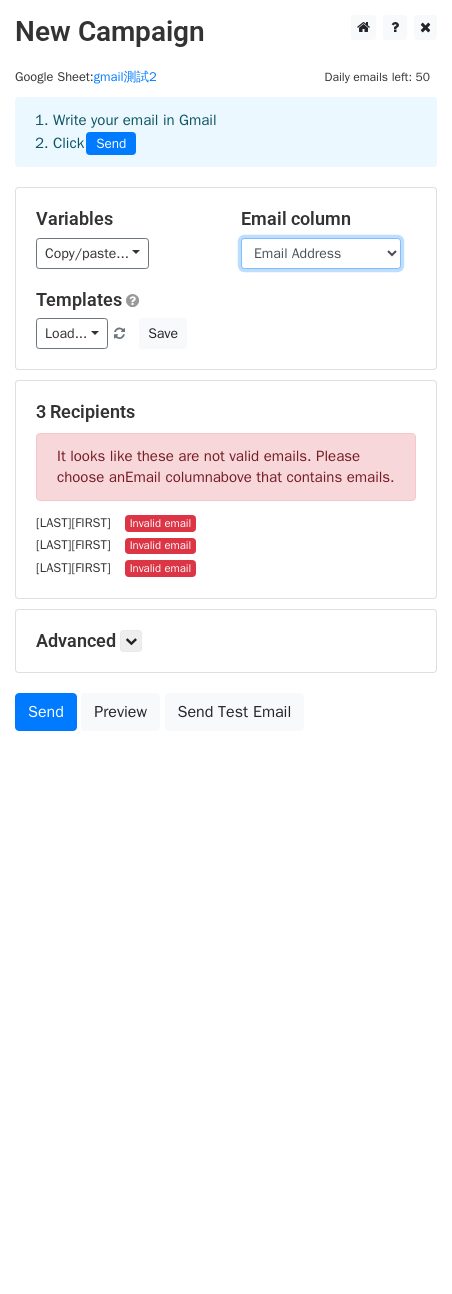 click on "Email Address
Name" at bounding box center [321, 253] 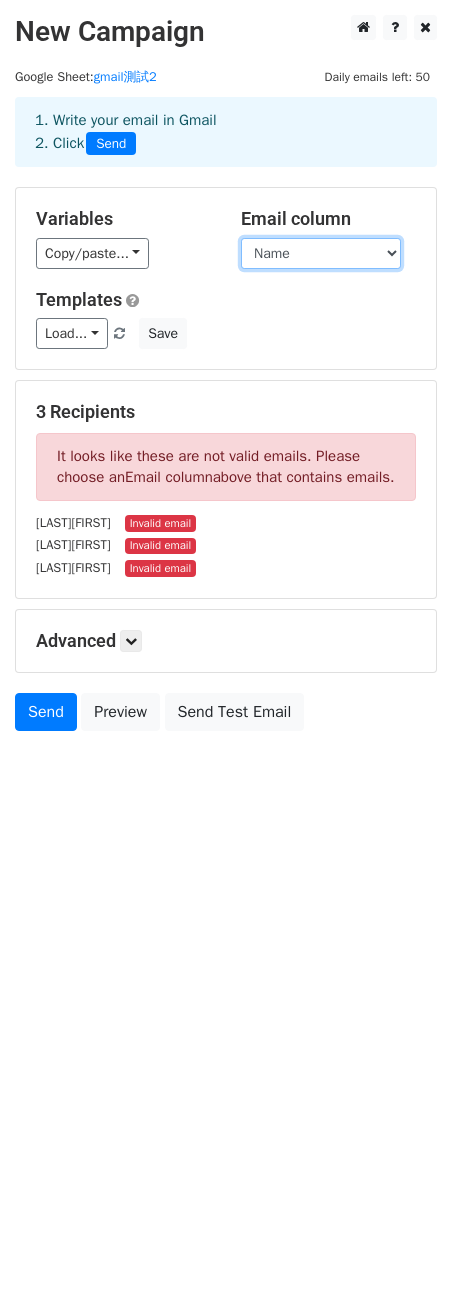 click on "Email Address
Name" at bounding box center [321, 253] 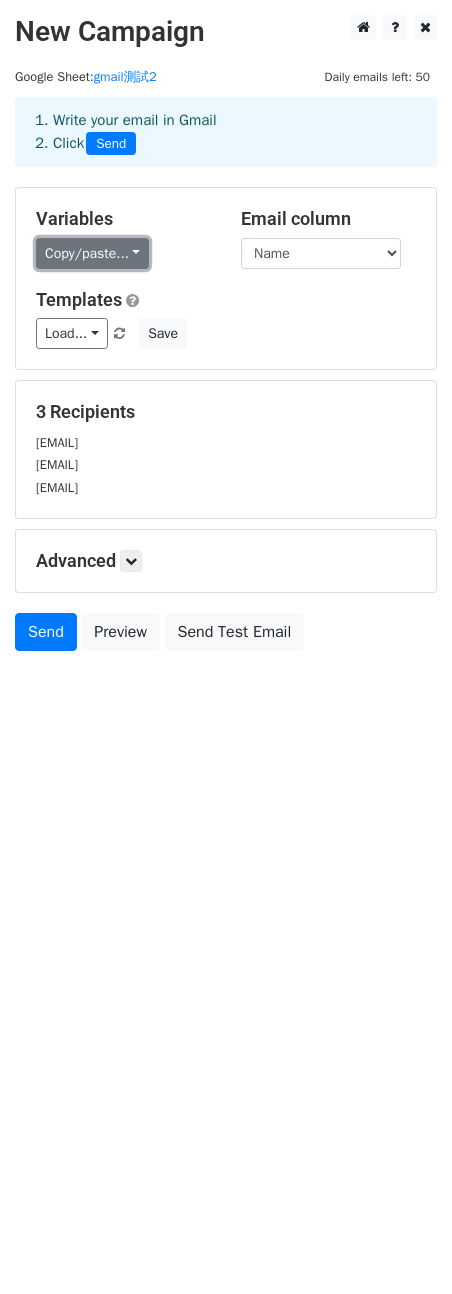 click on "Copy/paste..." at bounding box center [92, 253] 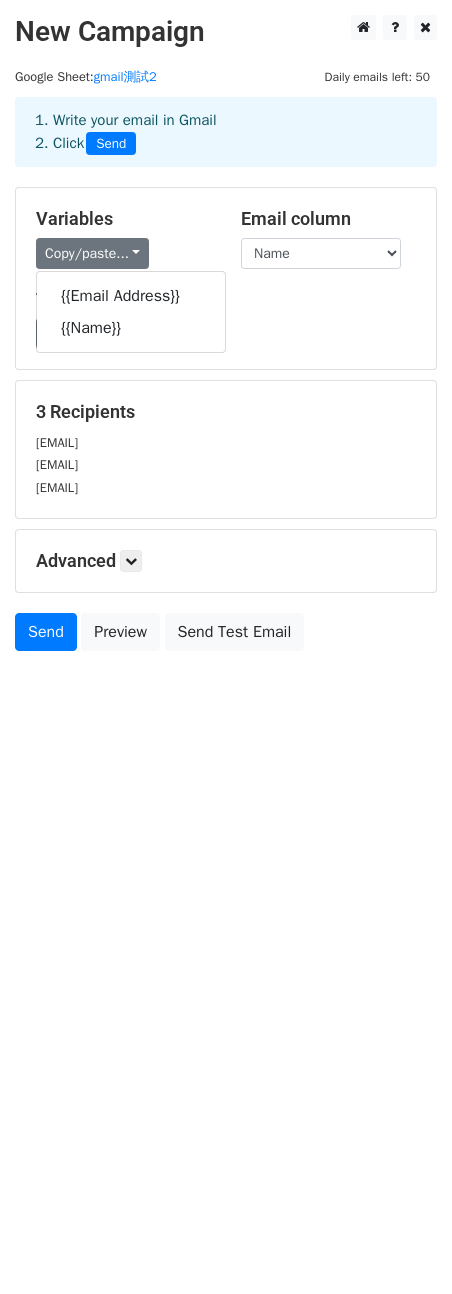 click on "Variables" at bounding box center (123, 219) 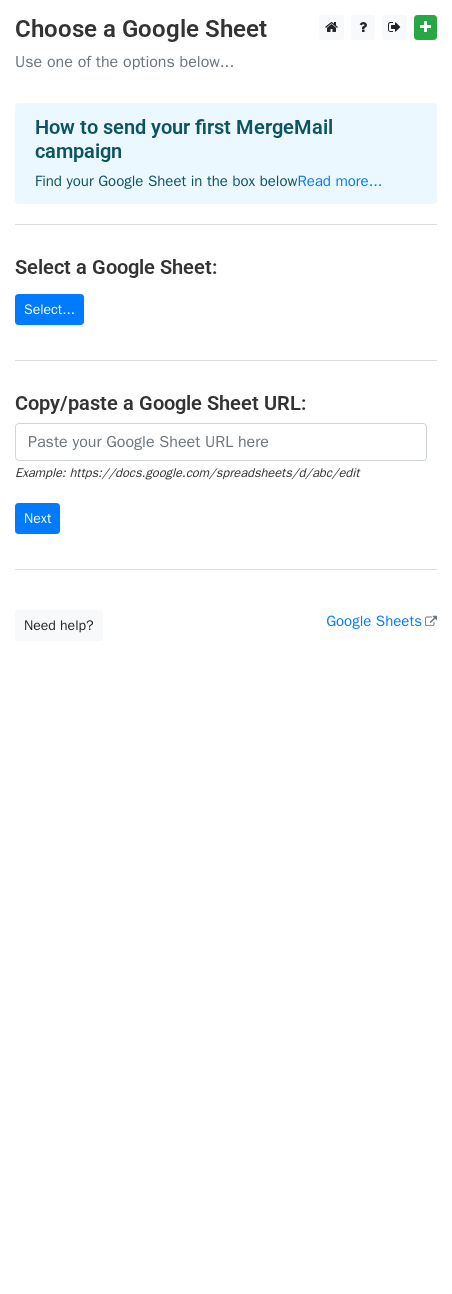 scroll, scrollTop: 0, scrollLeft: 0, axis: both 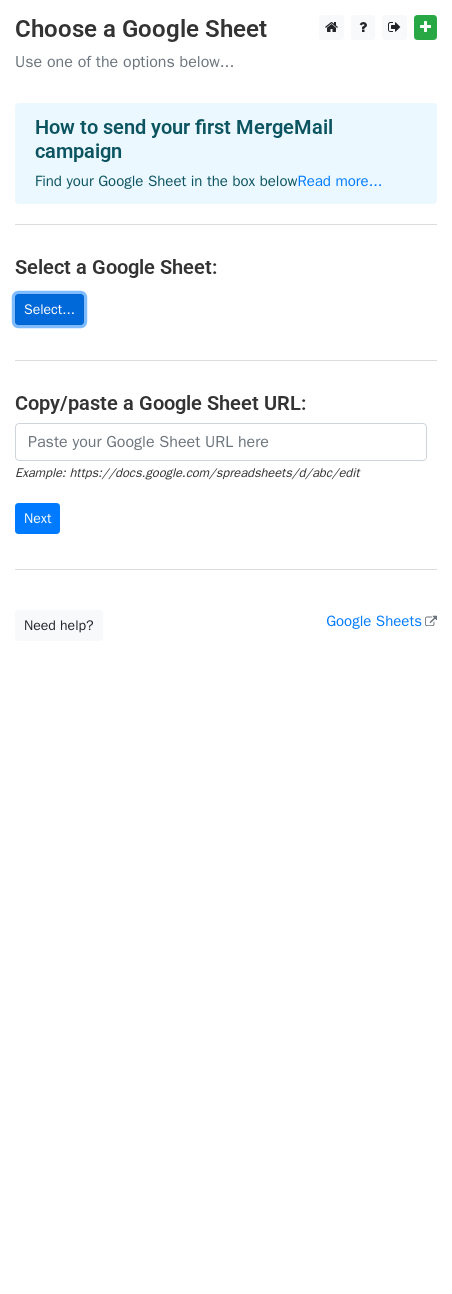 click on "Select..." at bounding box center (49, 309) 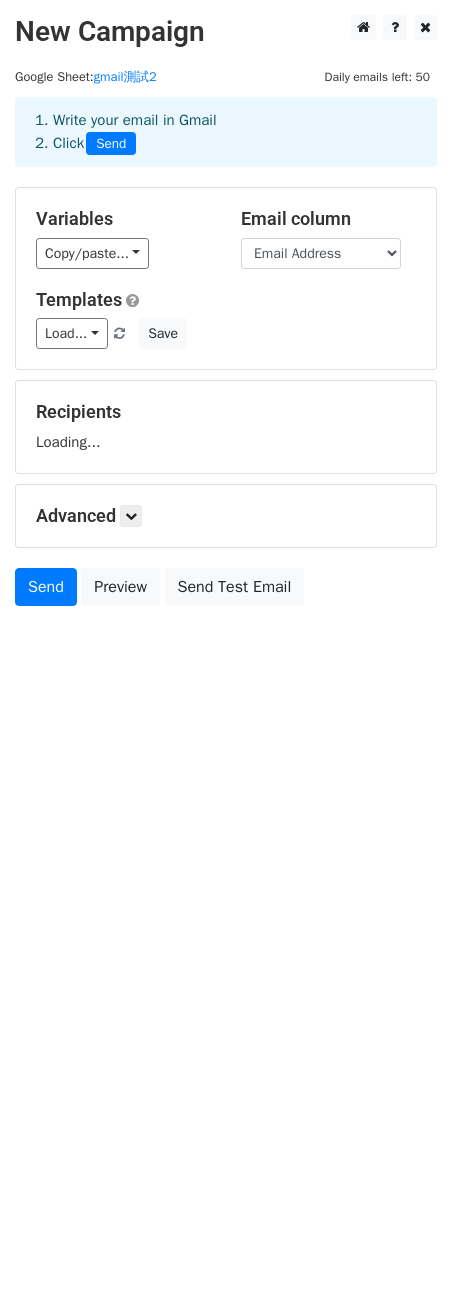 scroll, scrollTop: 0, scrollLeft: 0, axis: both 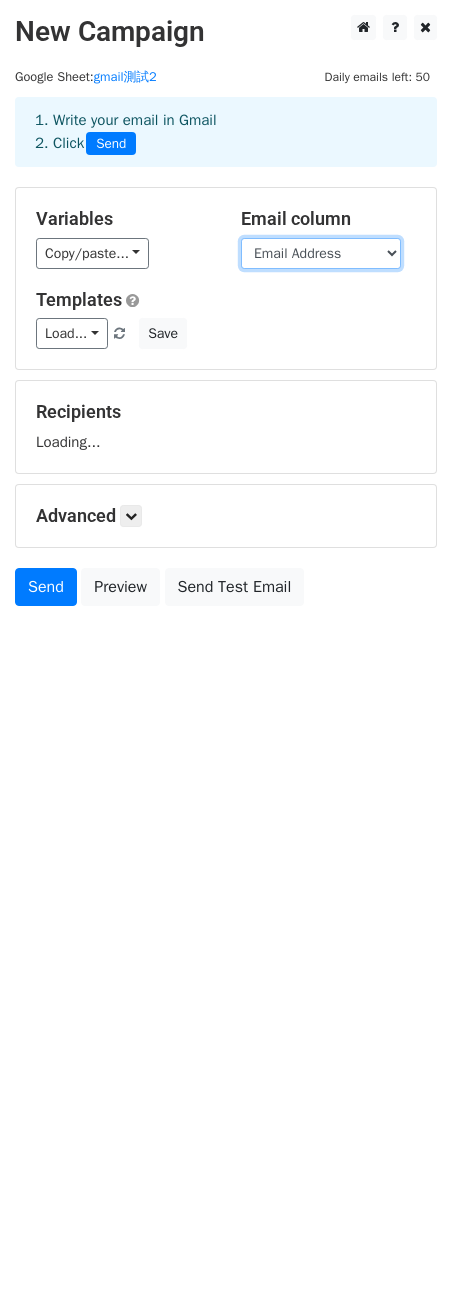 click on "Name
Email Address" at bounding box center (321, 253) 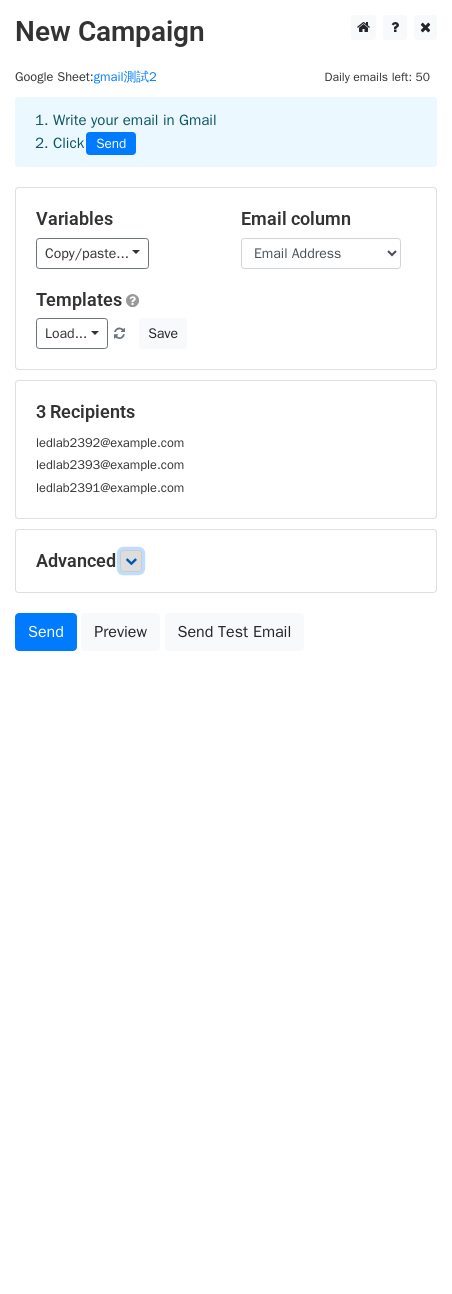 click at bounding box center (131, 561) 